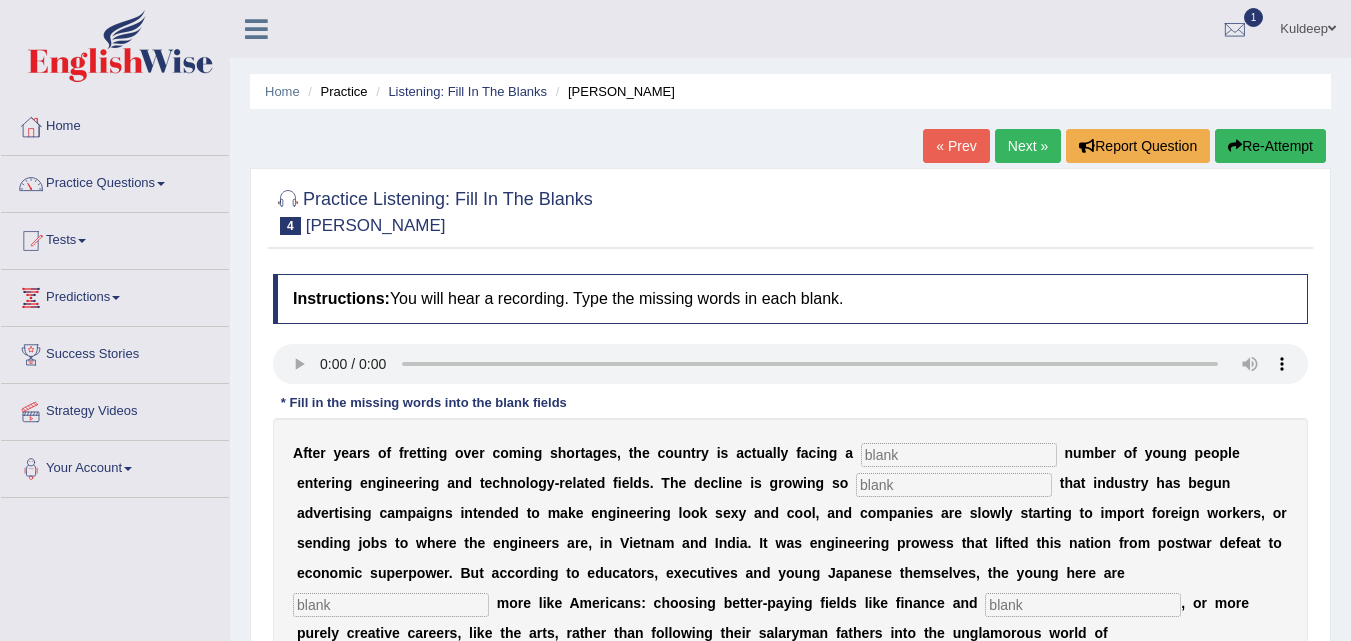 scroll, scrollTop: 315, scrollLeft: 0, axis: vertical 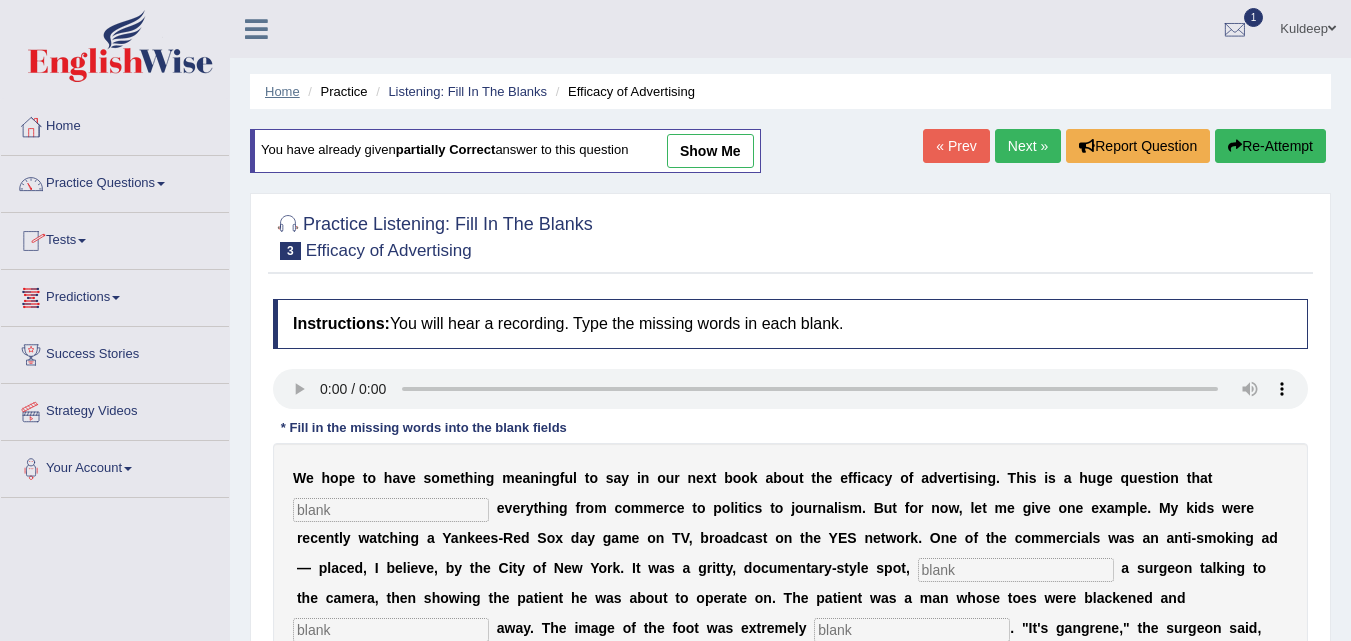 click on "Home" at bounding box center [282, 91] 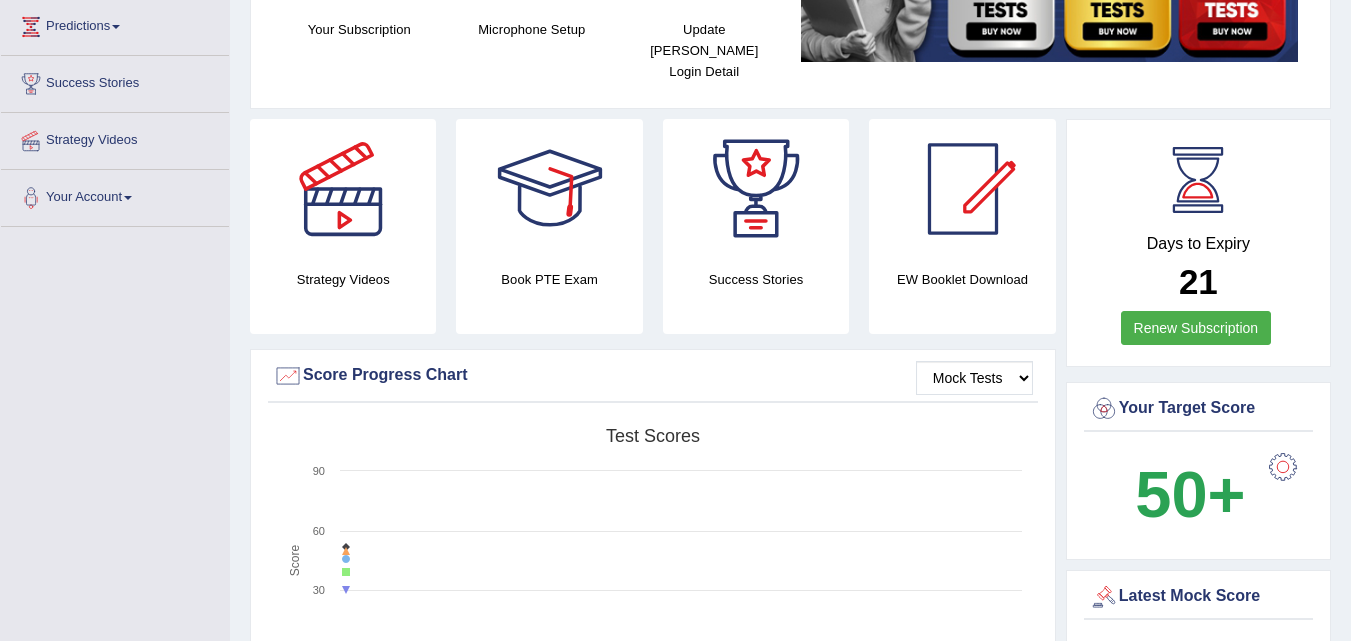 scroll, scrollTop: 285, scrollLeft: 0, axis: vertical 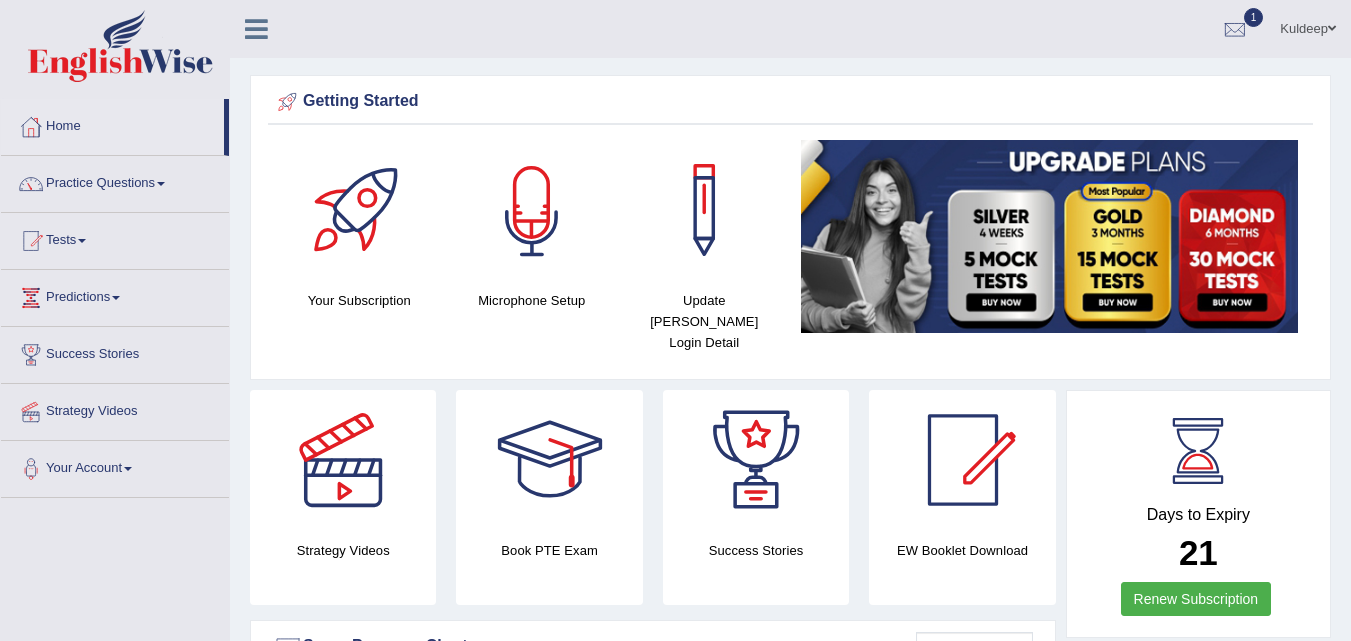 click at bounding box center [532, 210] 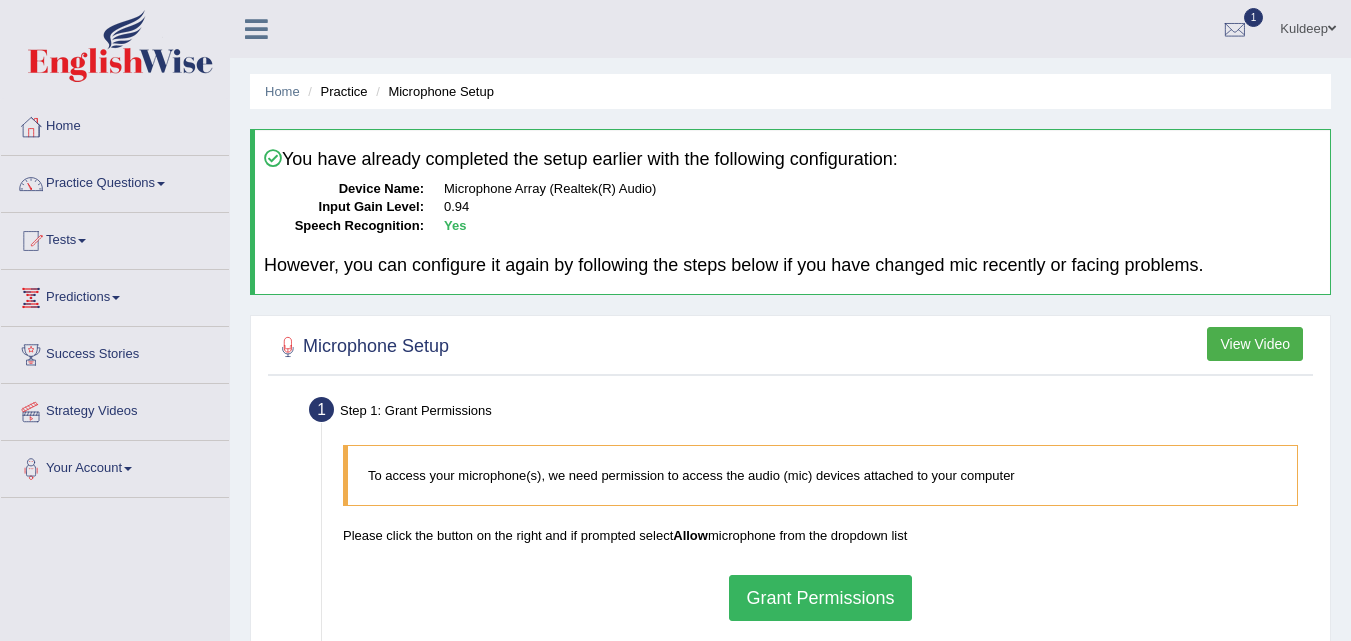 scroll, scrollTop: 0, scrollLeft: 0, axis: both 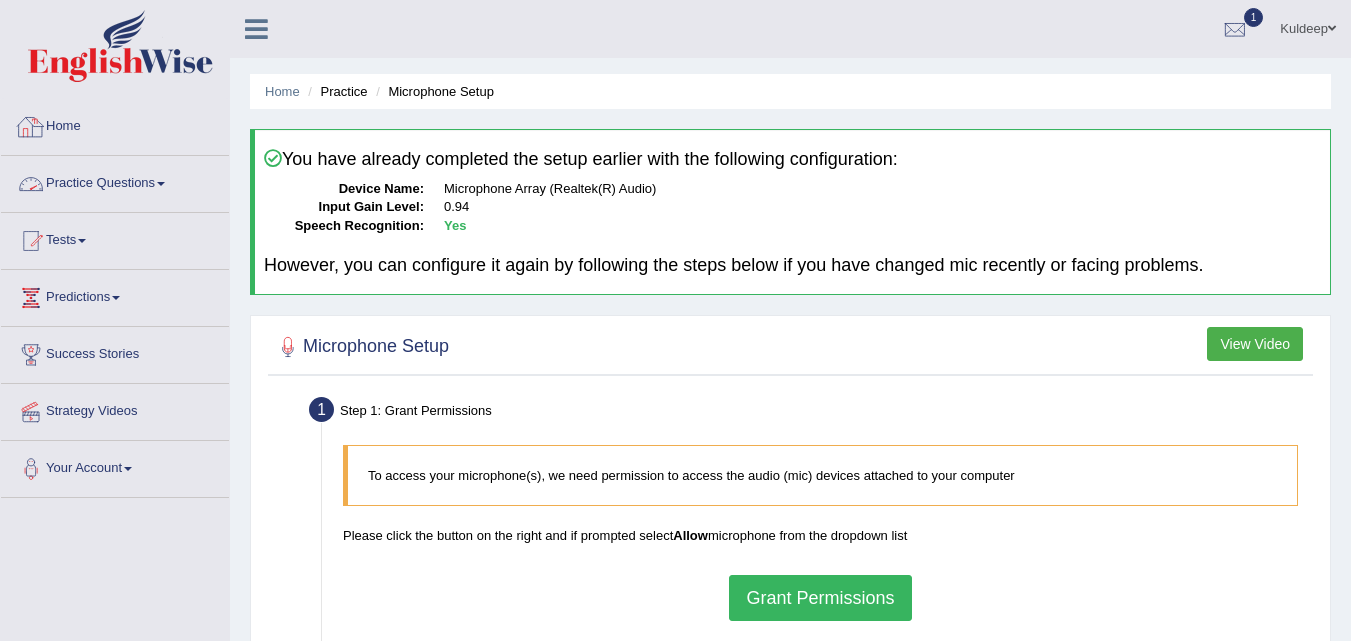 click on "Home" at bounding box center [115, 124] 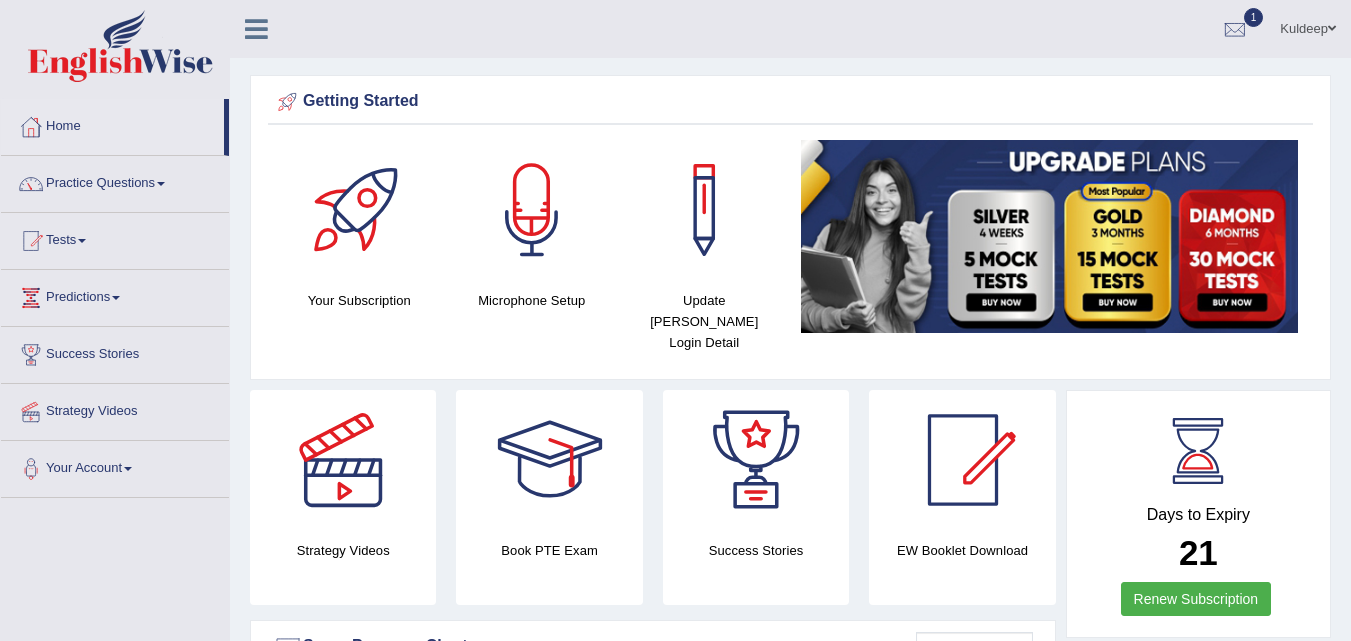 scroll, scrollTop: 0, scrollLeft: 0, axis: both 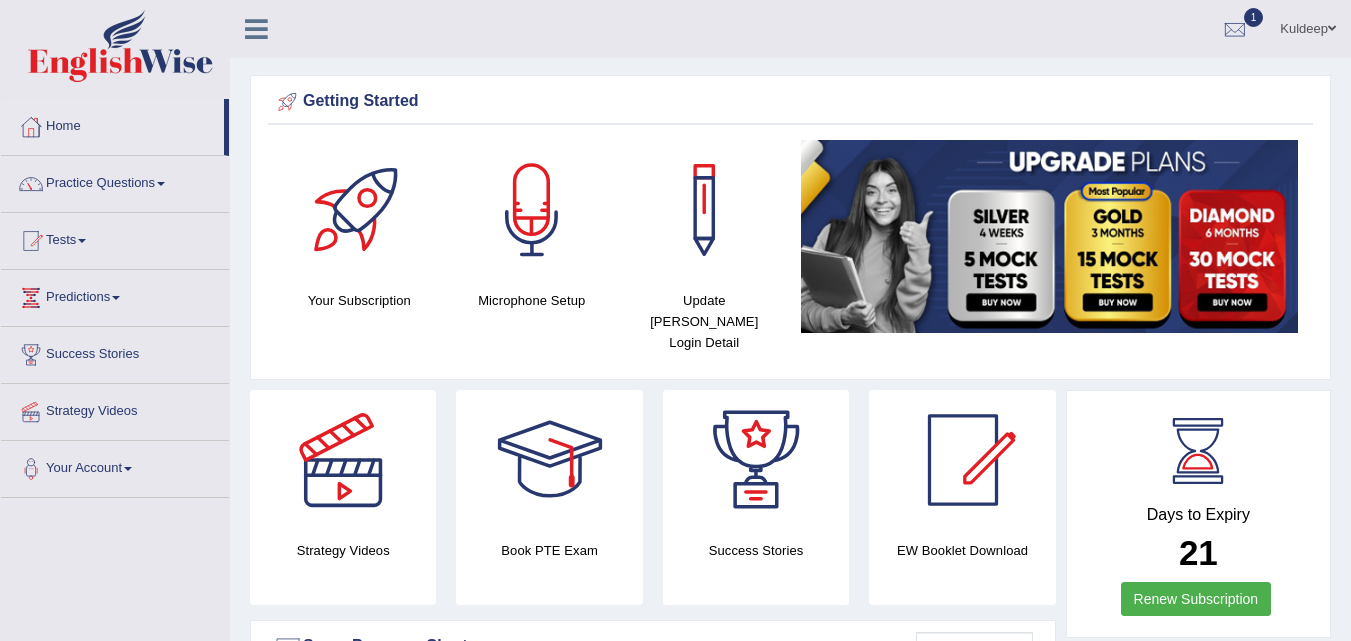 click on "EW Booklet Download" at bounding box center (756, 550) 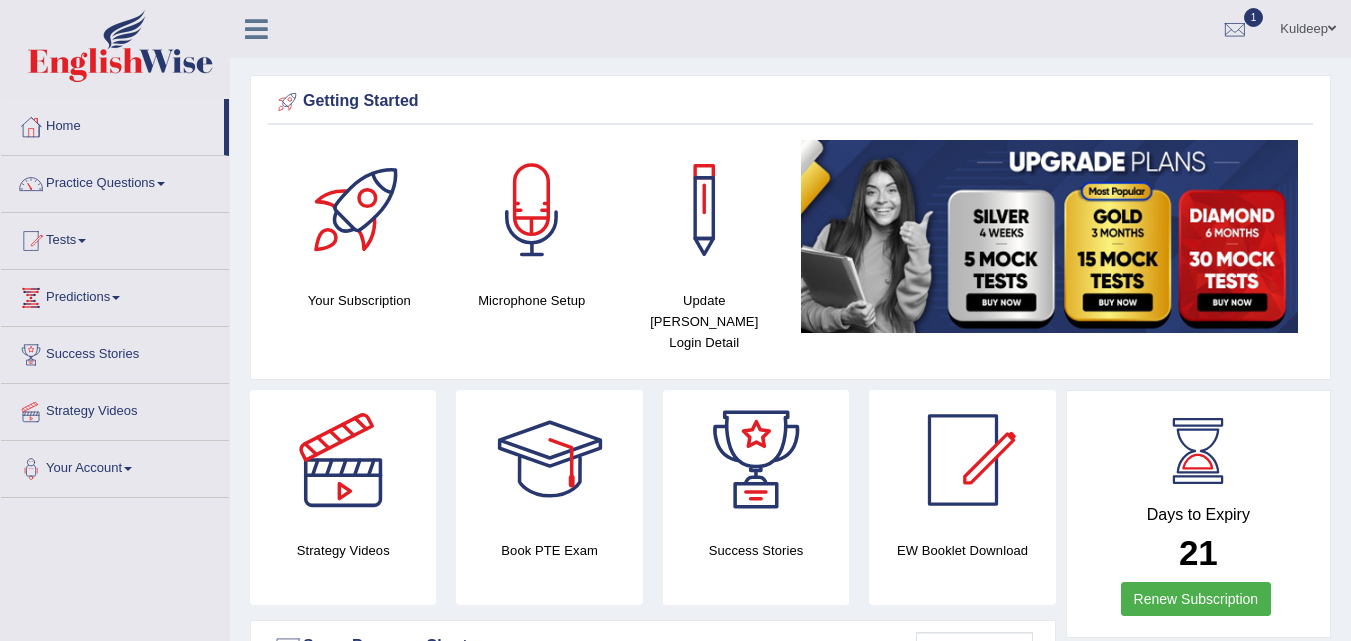 click on "Getting Started" at bounding box center [790, 102] 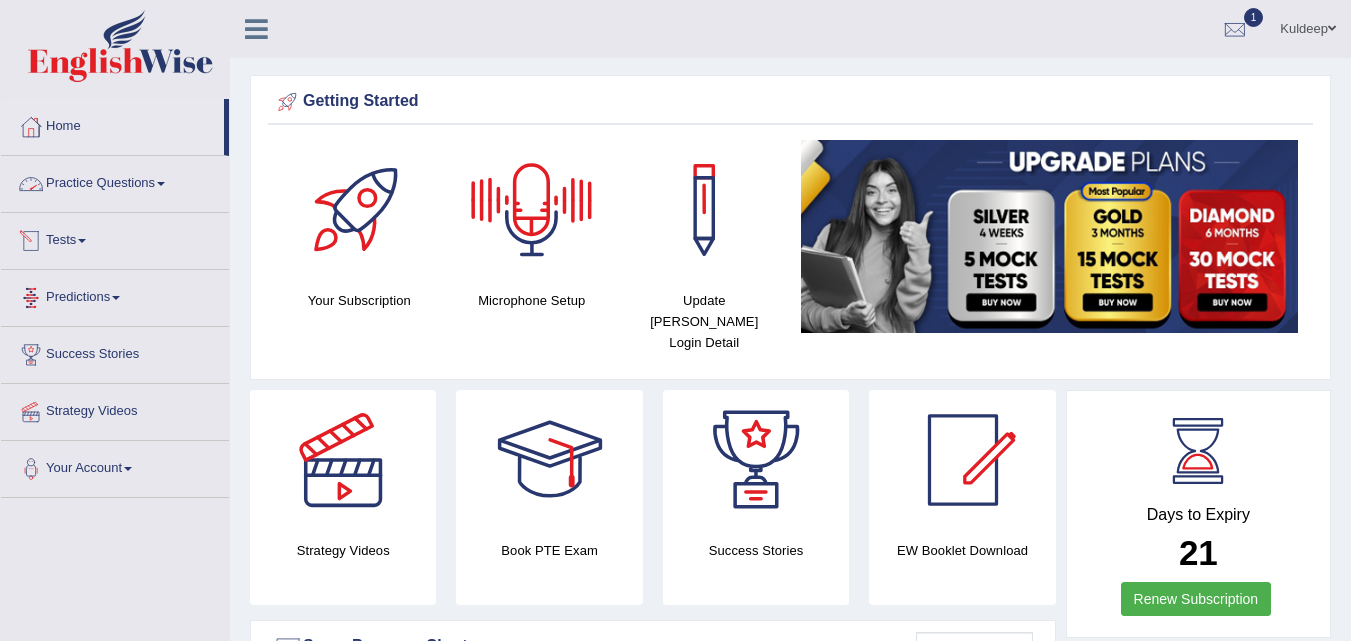 click on "Practice Questions" at bounding box center [115, 181] 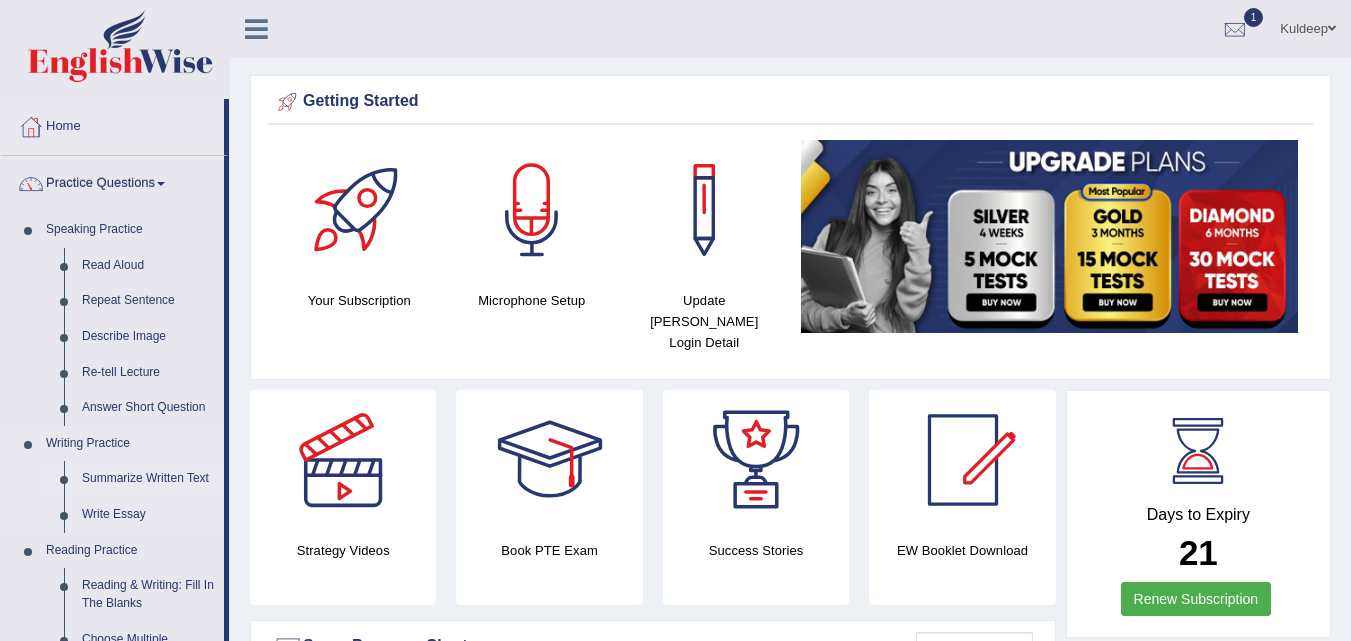 click on "Summarize Written Text" at bounding box center [148, 479] 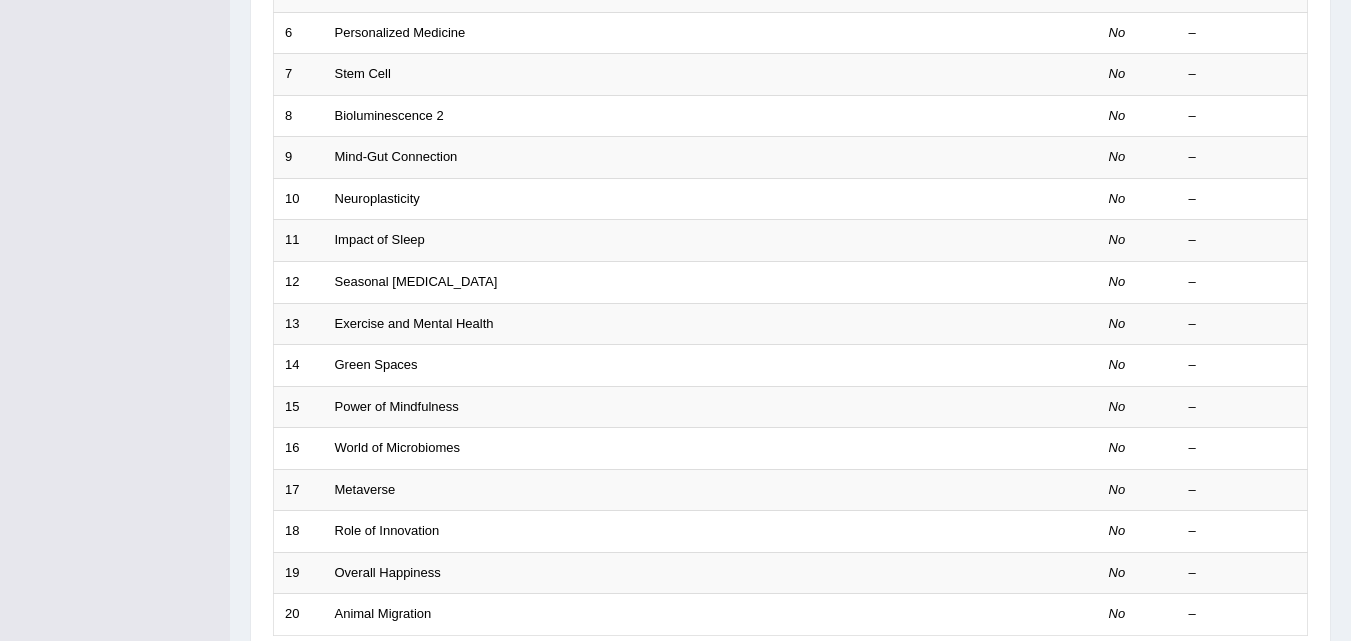 scroll, scrollTop: 508, scrollLeft: 0, axis: vertical 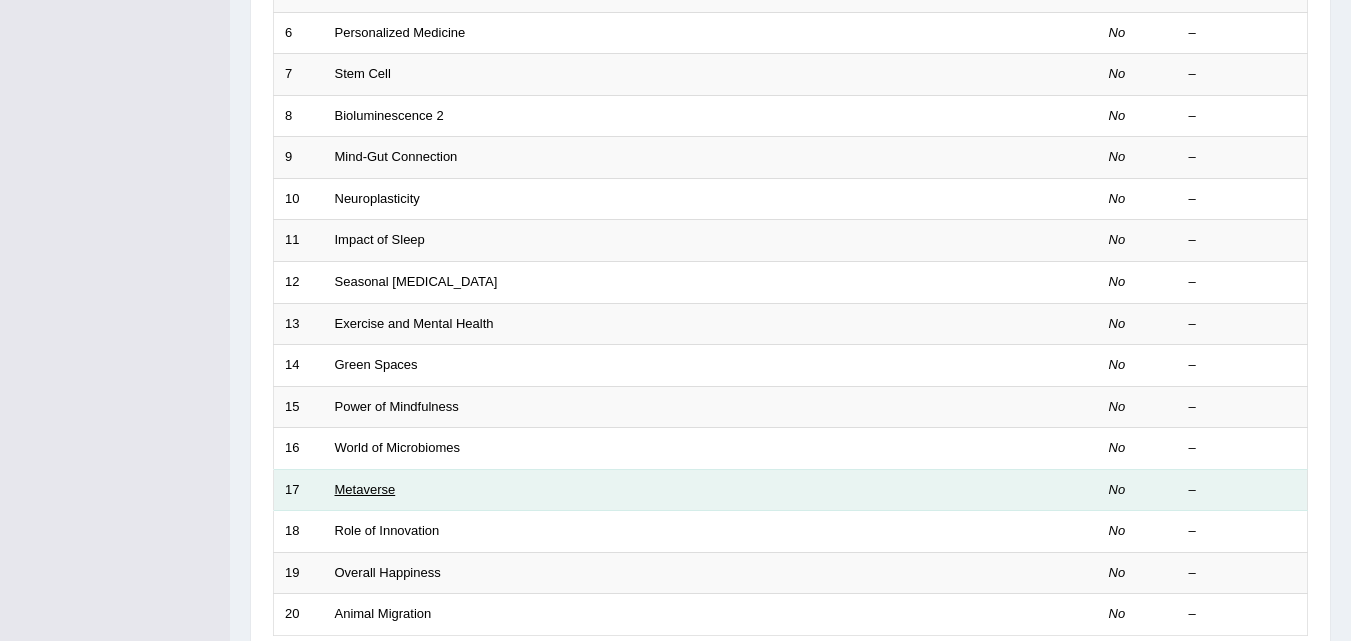 click on "Metaverse" at bounding box center (365, 489) 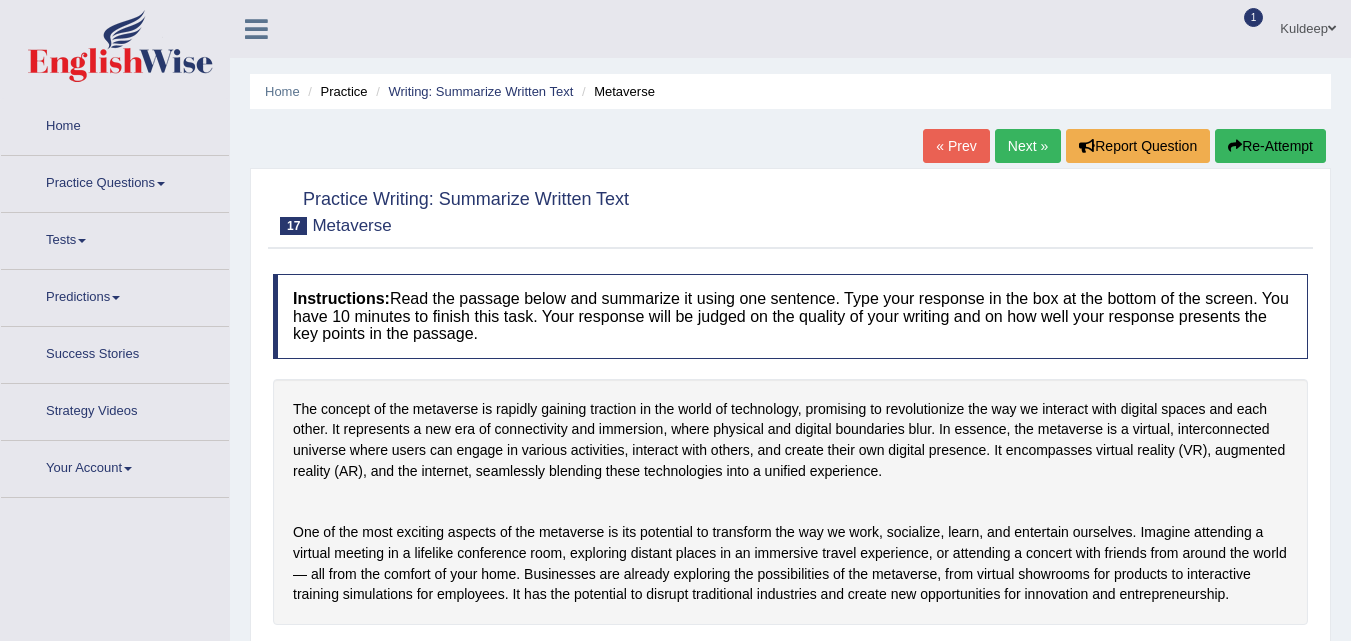 scroll, scrollTop: 315, scrollLeft: 0, axis: vertical 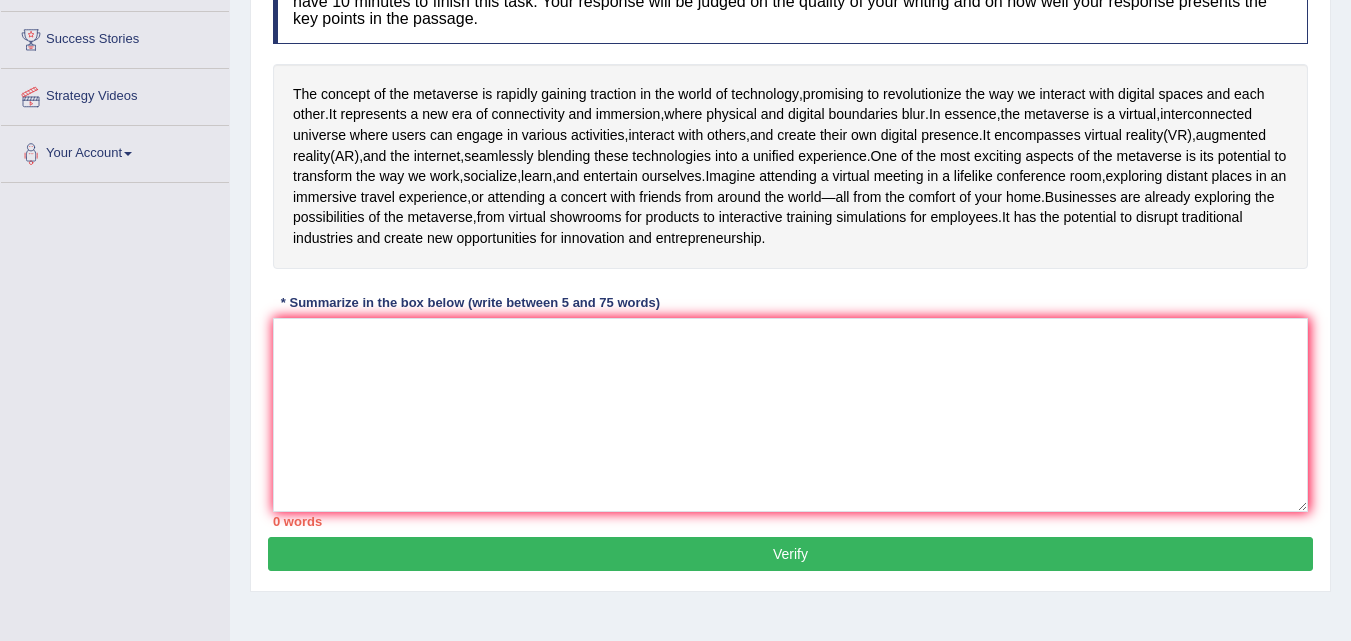 click on "* Summarize in the box below (write between 5 and 75 words)" at bounding box center [470, 303] 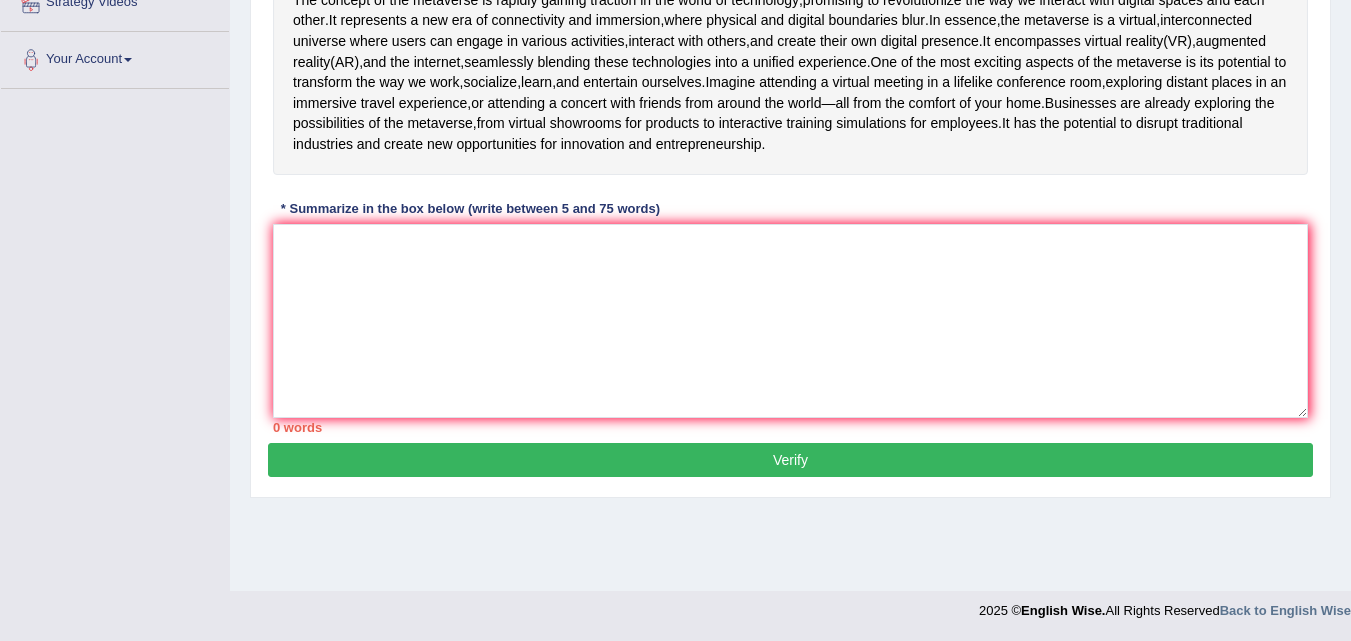 scroll, scrollTop: 409, scrollLeft: 0, axis: vertical 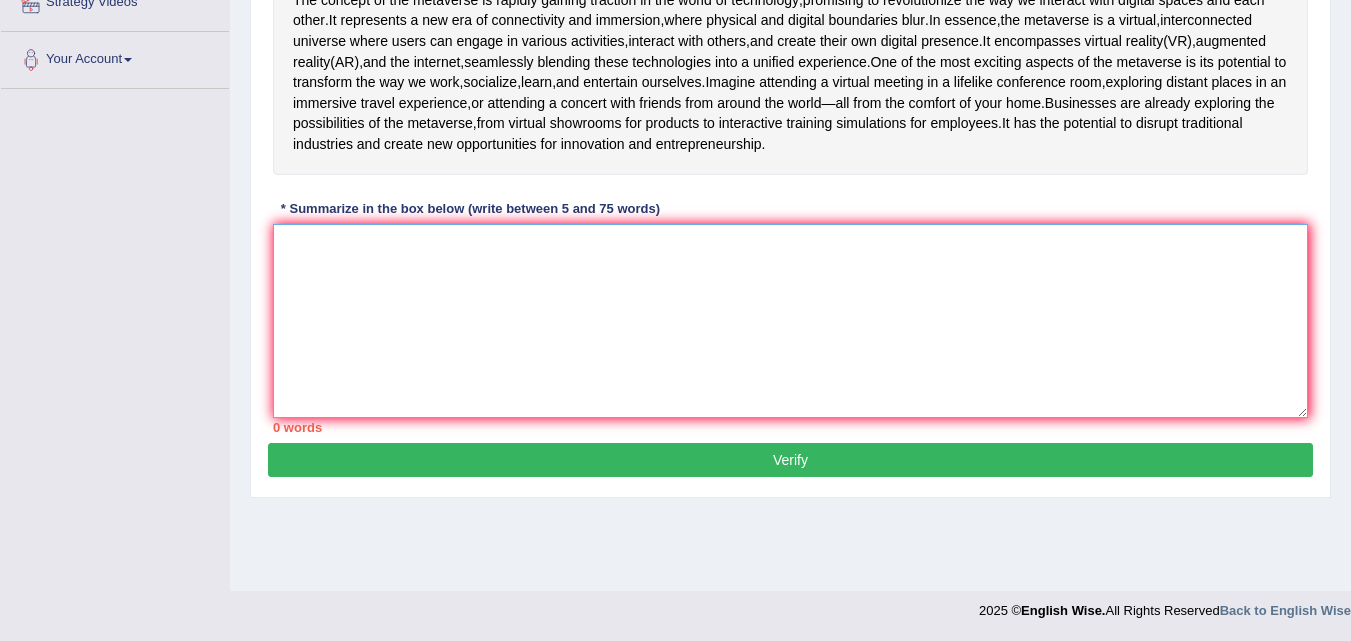 click at bounding box center (790, 321) 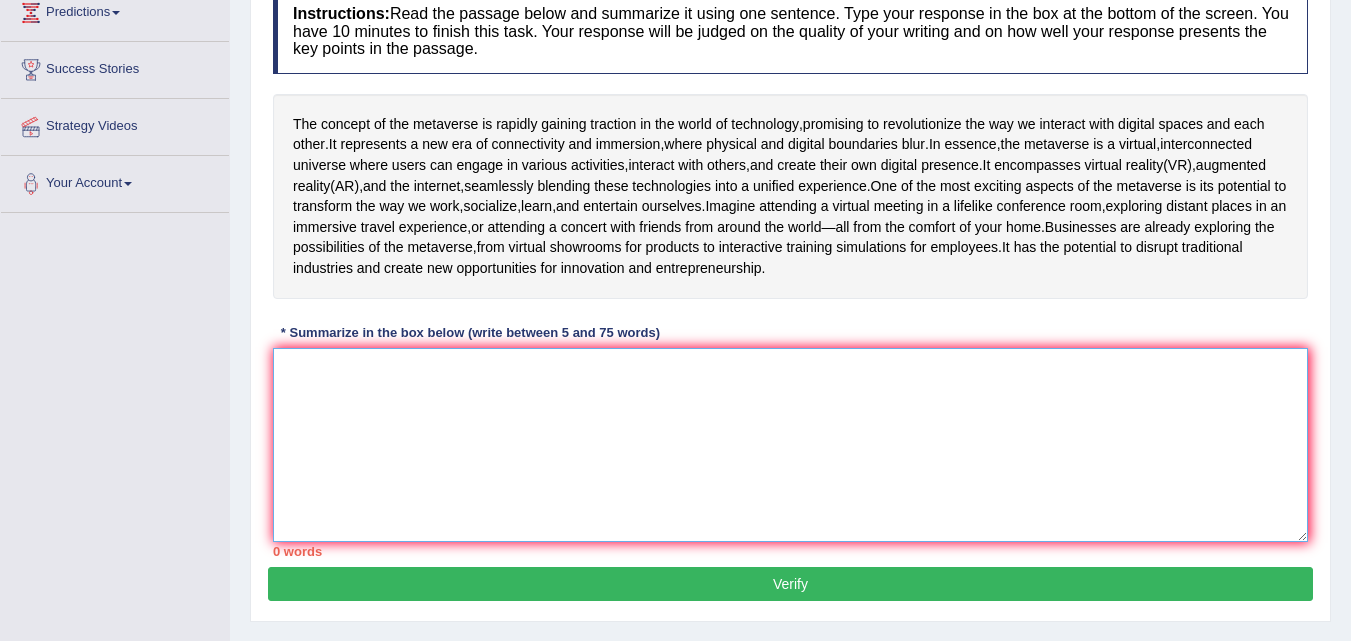 scroll, scrollTop: 262, scrollLeft: 0, axis: vertical 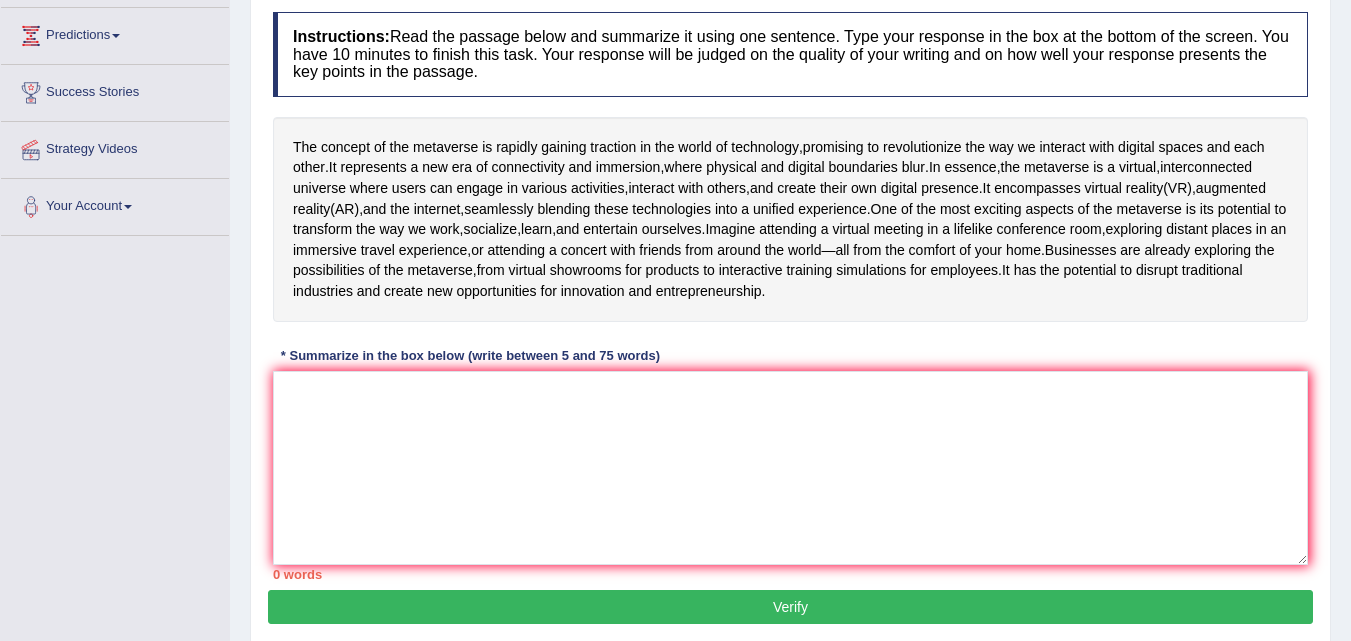 click on "The   concept   of   the   metaverse   is   rapidly   gaining   traction   in   the   world   of   technology ,  promising   to   revolutionize   the   way   we   interact   with   digital   spaces   and   each   other .  It   represents   a   new   era   of   connectivity   and   immersion ,  where   physical   and   digital   boundaries   blur .  In   essence ,  the   metaverse   is   a   virtual ,  interconnected   universe   where   users   can   engage   in   various   activities ,  interact   with   others ,  and   create   their   own   digital   presence .  It   encompasses   virtual   reality  ( VR ),  augmented   reality  ( AR ),  and   the   internet ,  seamlessly   blending   these   technologies   into   a   unified   experience .
One   of   the   most   exciting   aspects   of   the   metaverse   is   its   potential   to   transform   the   way   we   work ,  socialize ,  learn ,  and   entertain   ourselves .  Imagine   attending   a   virtual   meeting   in   a   lifelike   conference   ," at bounding box center [790, 219] 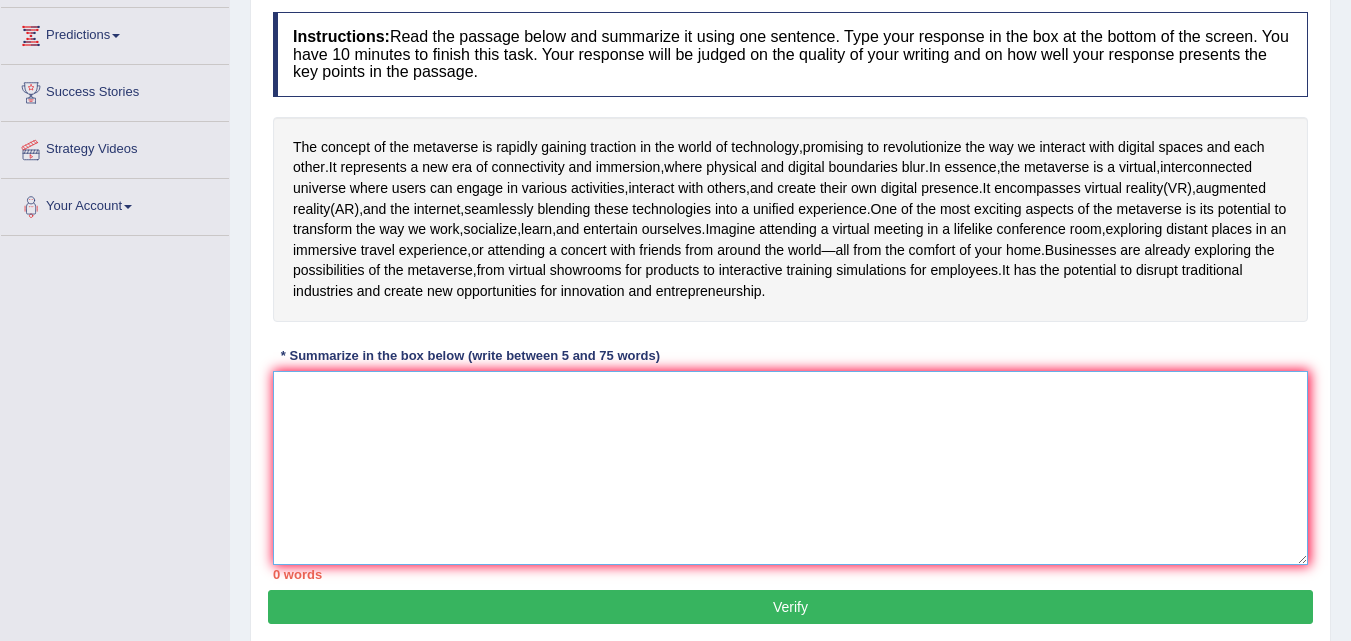 click at bounding box center (790, 468) 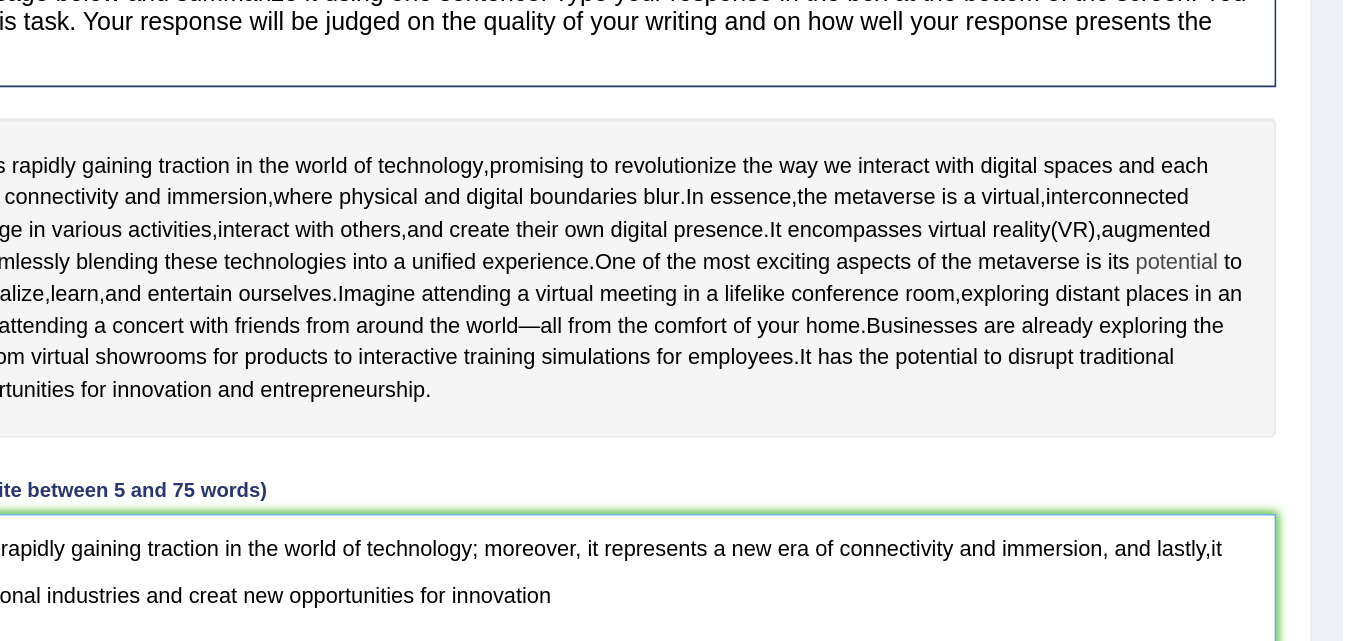 scroll, scrollTop: 168, scrollLeft: 0, axis: vertical 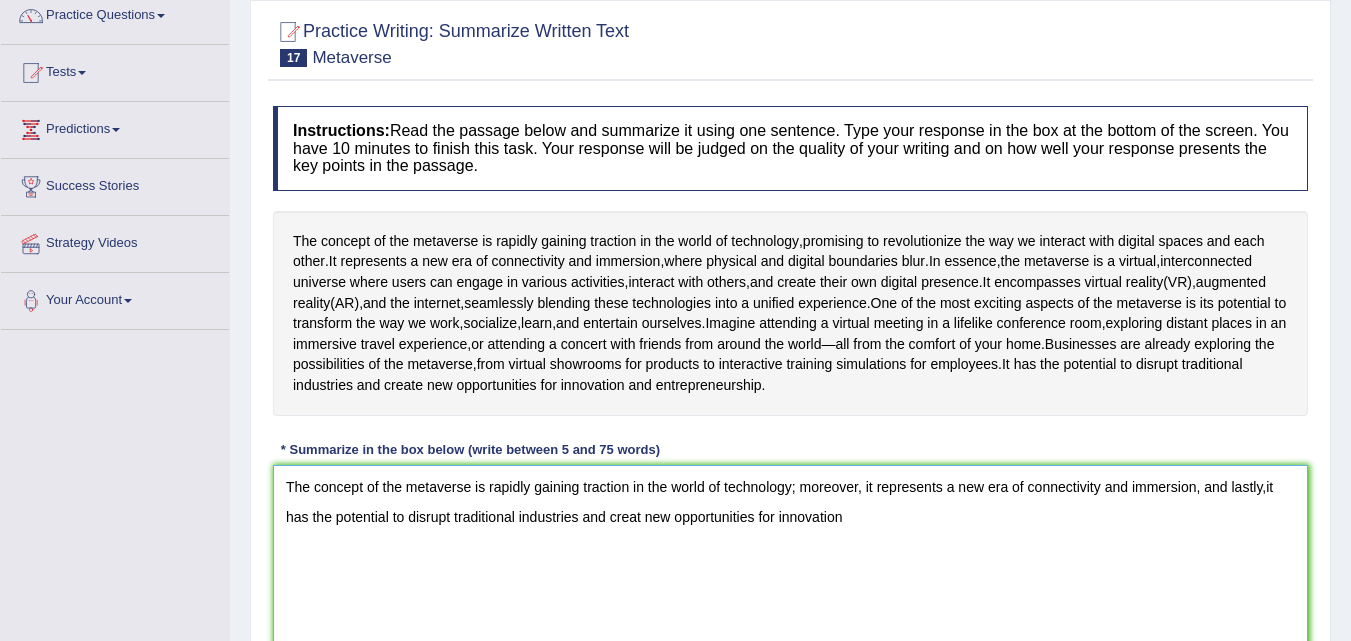click on "The concept of the metaverse is rapidly gaining traction in the world of technology; moreover, it represents a new era of connectivity and immersion, and lastly,it has the potential to disrupt traditional industries and creat new opportunities for innovation" at bounding box center (790, 562) 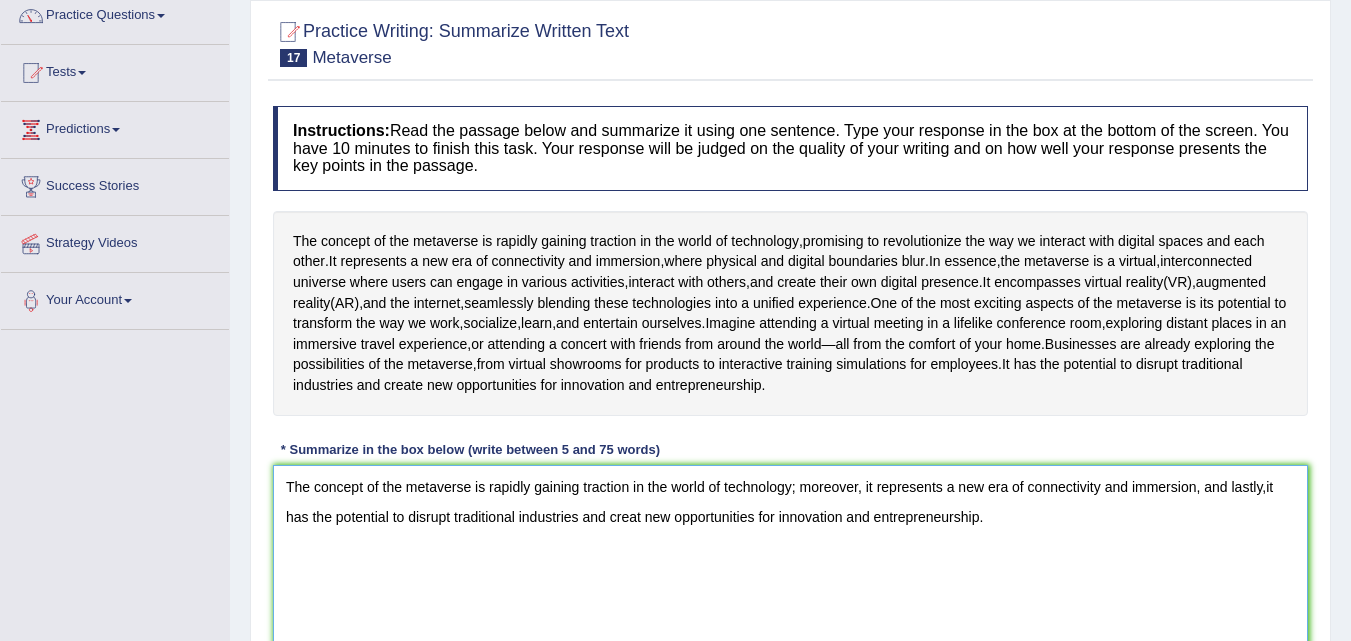 scroll, scrollTop: 409, scrollLeft: 0, axis: vertical 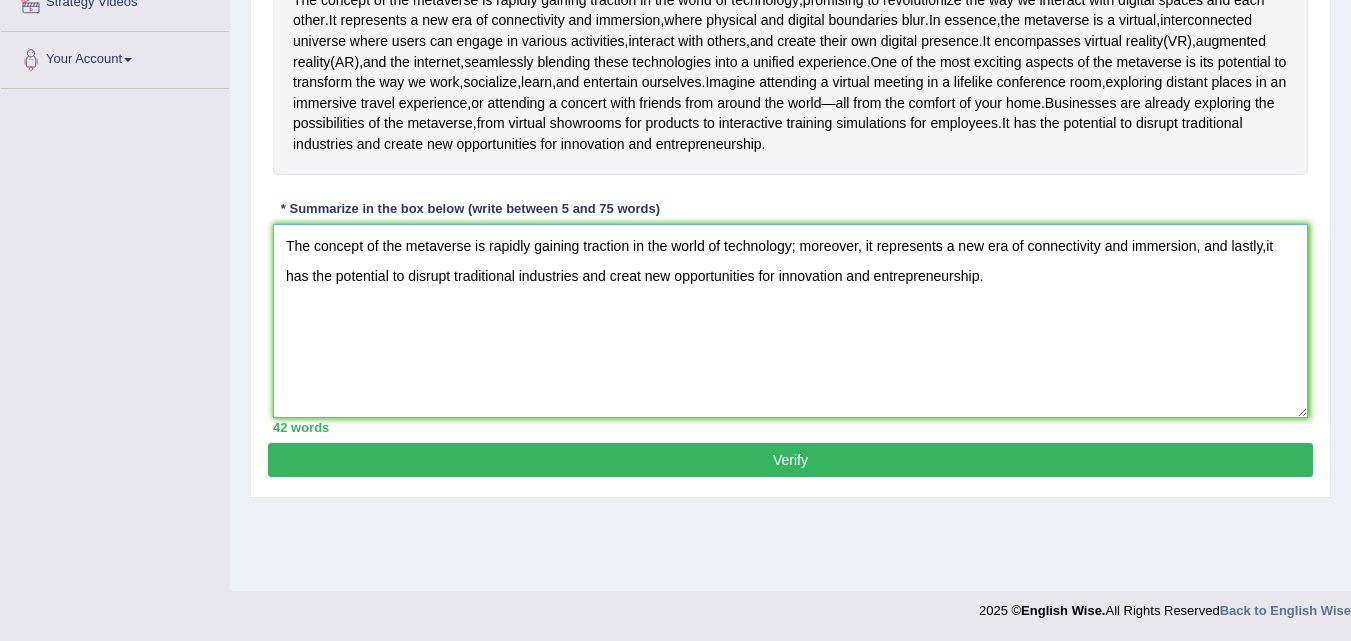 click on "The concept of the metaverse is rapidly gaining traction in the world of technology; moreover, it represents a new era of connectivity and immersion, and lastly,it has the potential to disrupt traditional industries and creat new opportunities for innovation and entrepreneurship." at bounding box center [790, 321] 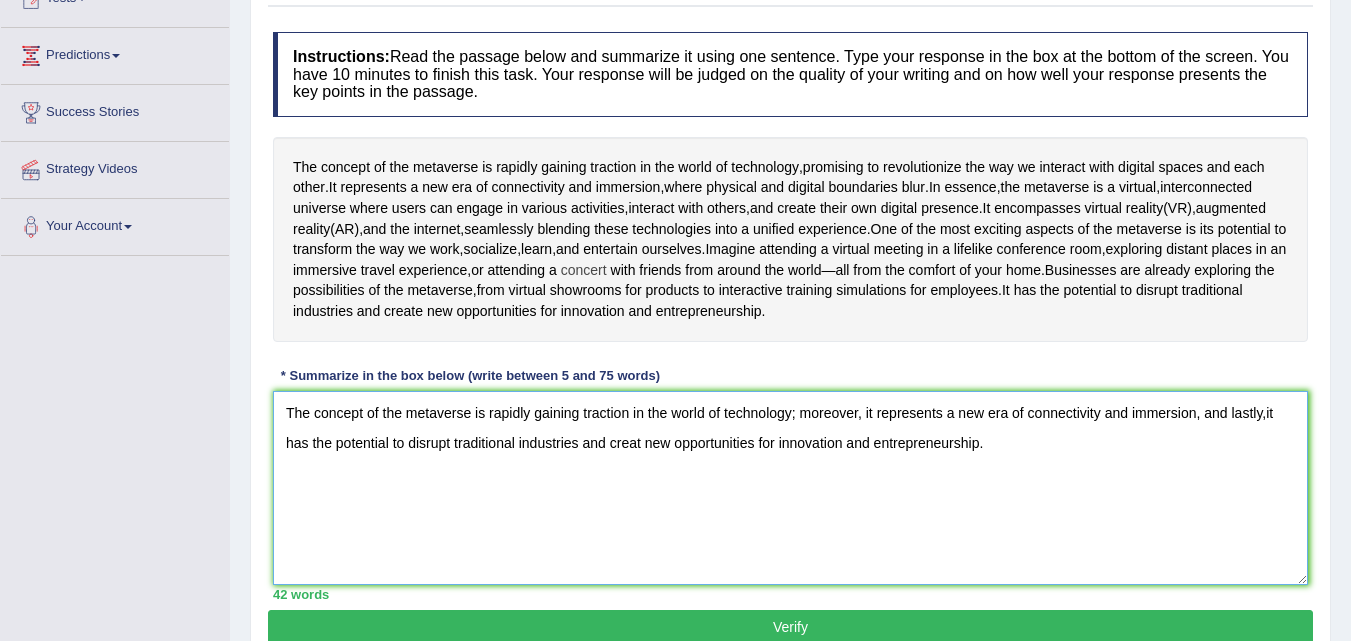 scroll, scrollTop: 209, scrollLeft: 0, axis: vertical 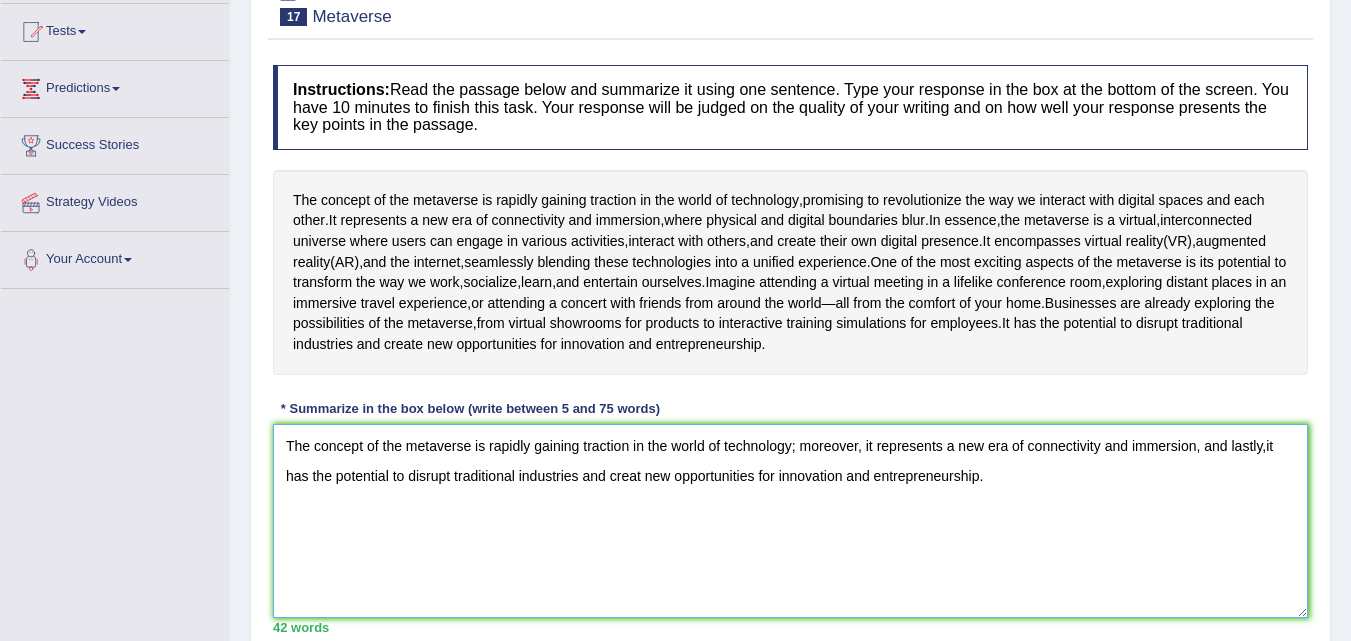 click on "The concept of the metaverse is rapidly gaining traction in the world of technology; moreover, it represents a new era of connectivity and immersion, and lastly,it has the potential to disrupt traditional industries and creat new opportunities for innovation and entrepreneurship." at bounding box center [790, 521] 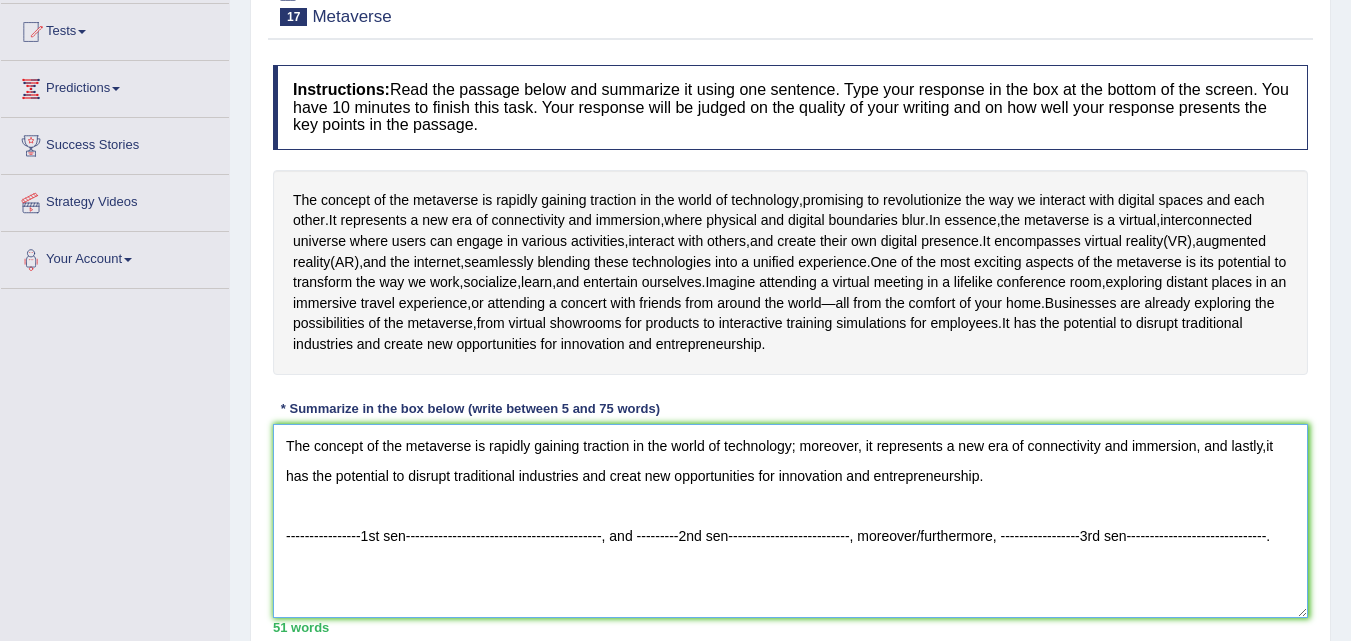 drag, startPoint x: 358, startPoint y: 556, endPoint x: 417, endPoint y: 554, distance: 59.03389 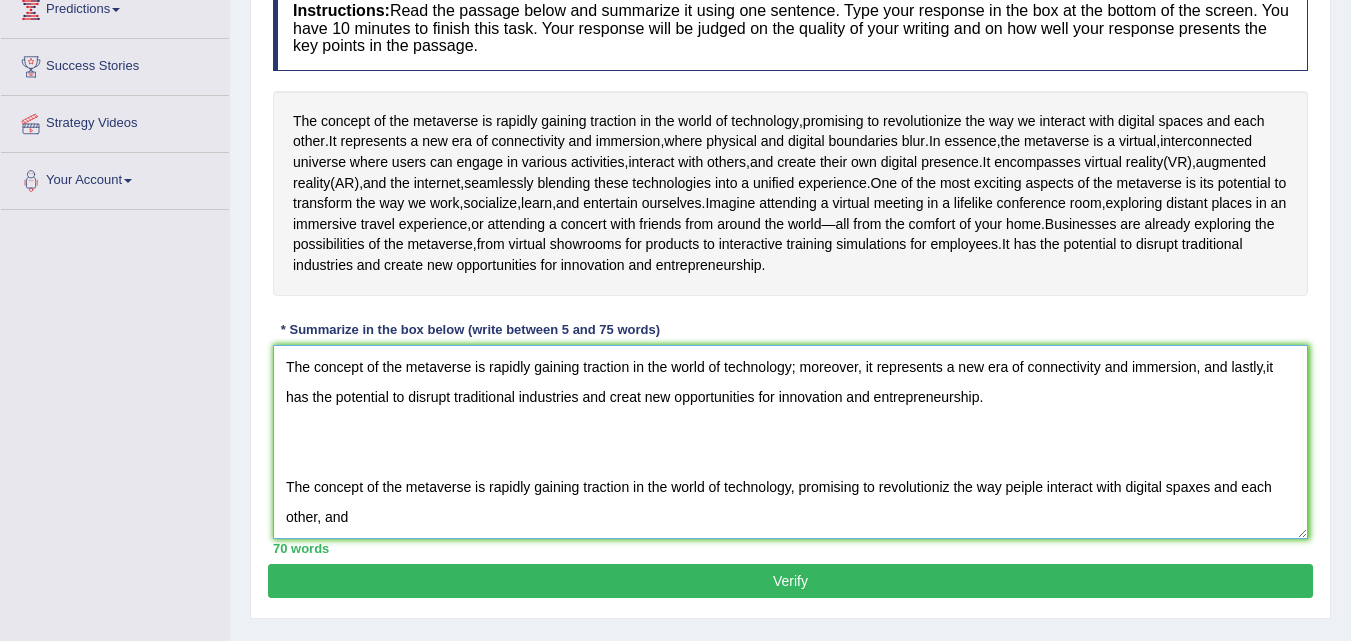 scroll, scrollTop: 309, scrollLeft: 0, axis: vertical 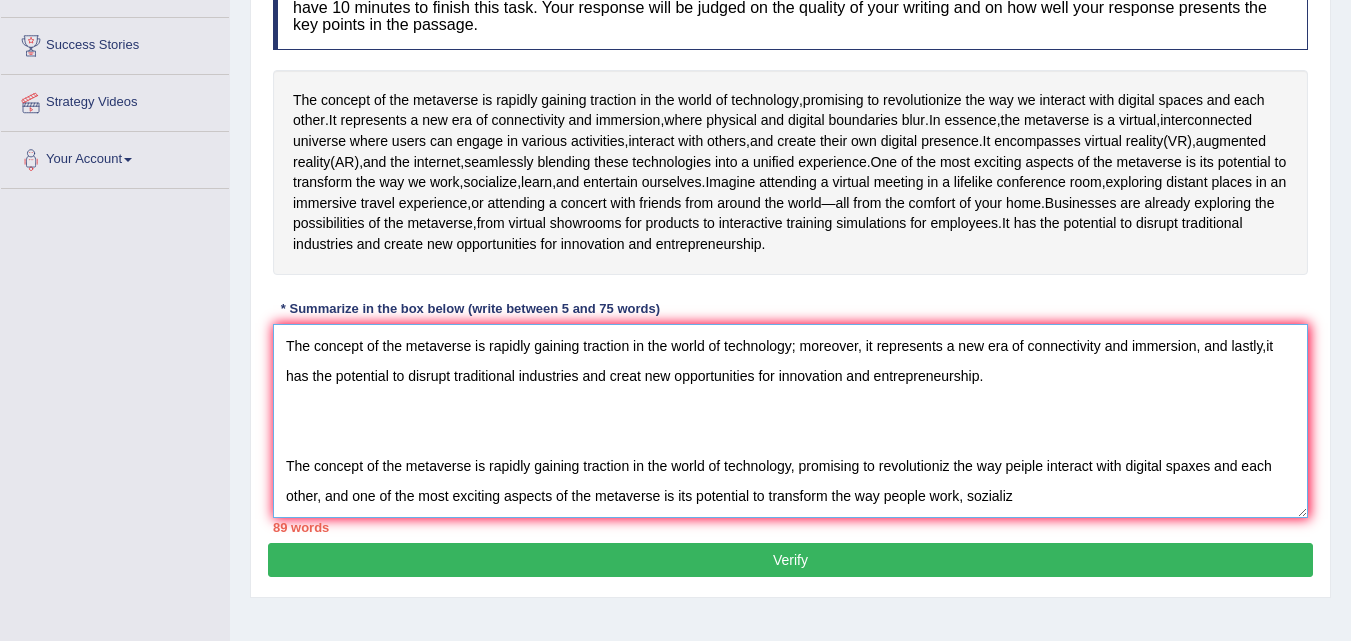 click on "The concept of the metaverse is rapidly gaining traction in the world of technology; moreover, it represents a new era of connectivity and immersion, and lastly,it has the potential to disrupt traditional industries and creat new opportunities for innovation and entrepreneurship.
The concept of the metaverse is rapidly gaining traction in the world of technology, promising to revolutioniz the way peiple interact with digital spaxes and each other, and one of the most exciting aspects of the metaverse is its potential to transform the way people work, sozializ" at bounding box center (790, 421) 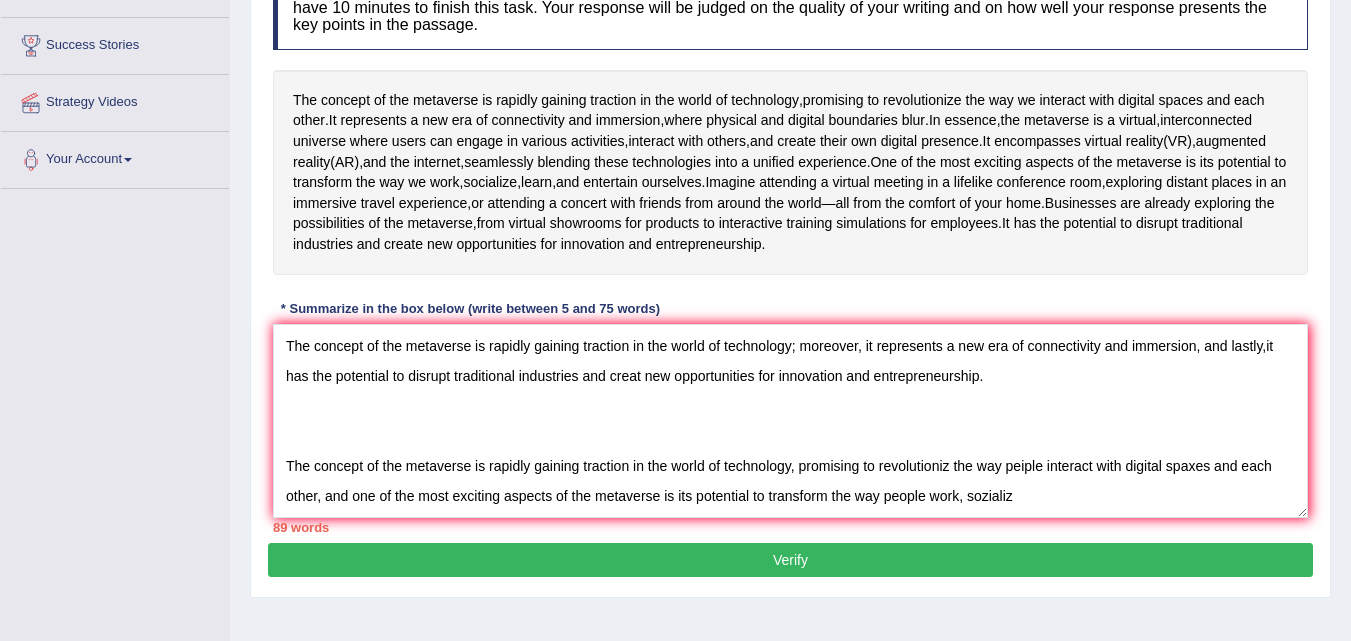 scroll, scrollTop: 409, scrollLeft: 0, axis: vertical 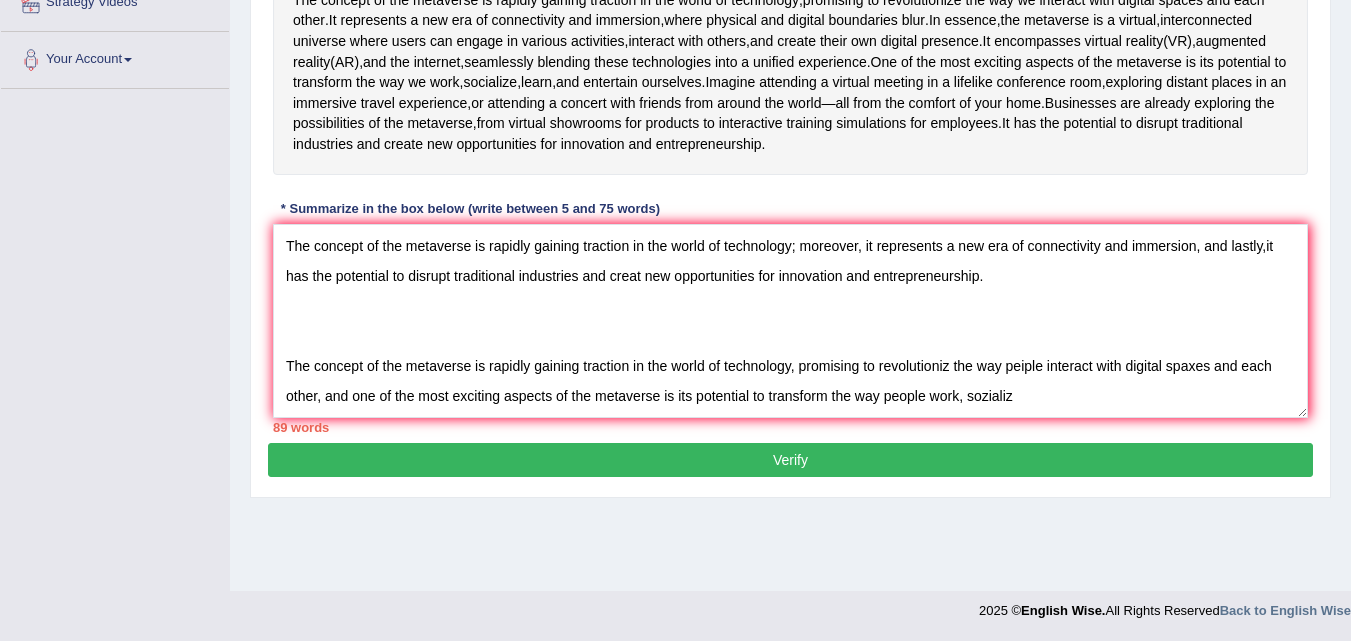 click on "The   concept   of   the   metaverse   is   rapidly   gaining   traction   in   the   world   of   technology ,  promising   to   revolutionize   the   way   we   interact   with   digital   spaces   and   each   other .  It   represents   a   new   era   of   connectivity   and   immersion ,  where   physical   and   digital   boundaries   blur .  In   essence ,  the   metaverse   is   a   virtual ,  interconnected   universe   where   users   can   engage   in   various   activities ,  interact   with   others ,  and   create   their   own   digital   presence .  It   encompasses   virtual   reality  ( VR ),  augmented   reality  ( AR ),  and   the   internet ,  seamlessly   blending   these   technologies   into   a   unified   experience .
One   of   the   most   exciting   aspects   of   the   metaverse   is   its   potential   to   transform   the   way   we   work ,  socialize ,  learn ,  and   entertain   ourselves .  Imagine   attending   a   virtual   meeting   in   a   lifelike   conference   ," at bounding box center (790, 72) 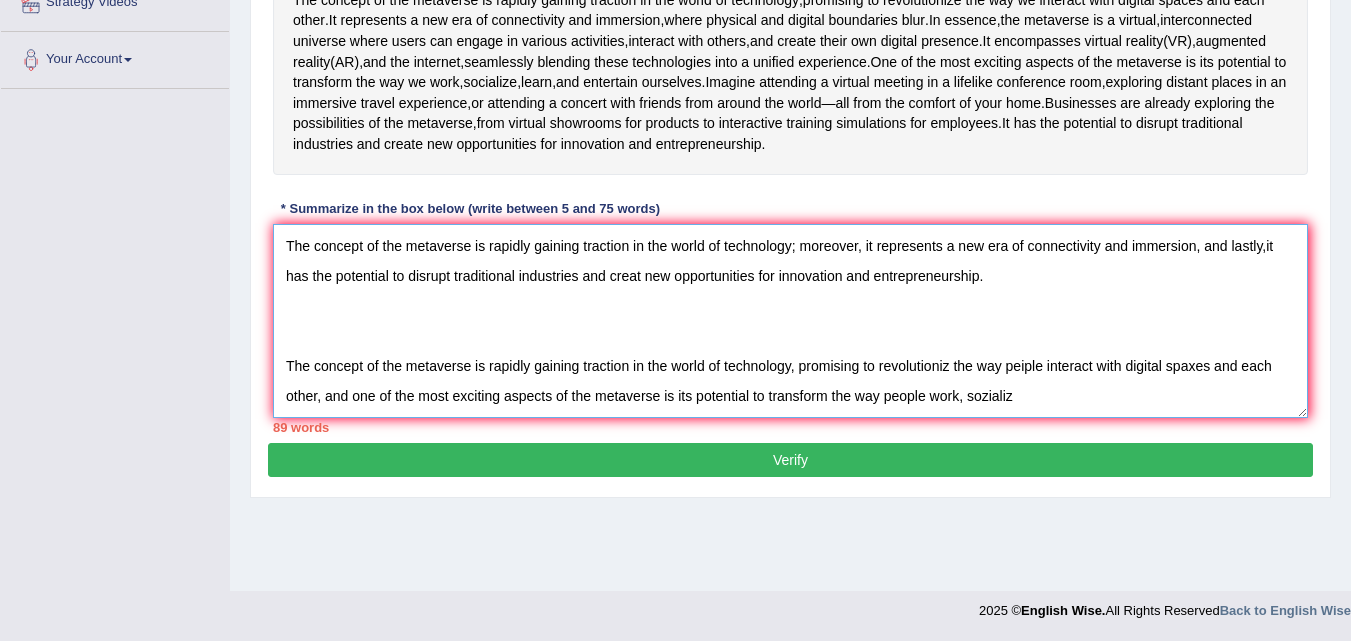 click on "The concept of the metaverse is rapidly gaining traction in the world of technology; moreover, it represents a new era of connectivity and immersion, and lastly,it has the potential to disrupt traditional industries and creat new opportunities for innovation and entrepreneurship.
The concept of the metaverse is rapidly gaining traction in the world of technology, promising to revolutioniz the way peiple interact with digital spaxes and each other, and one of the most exciting aspects of the metaverse is its potential to transform the way people work, sozializ" at bounding box center [790, 321] 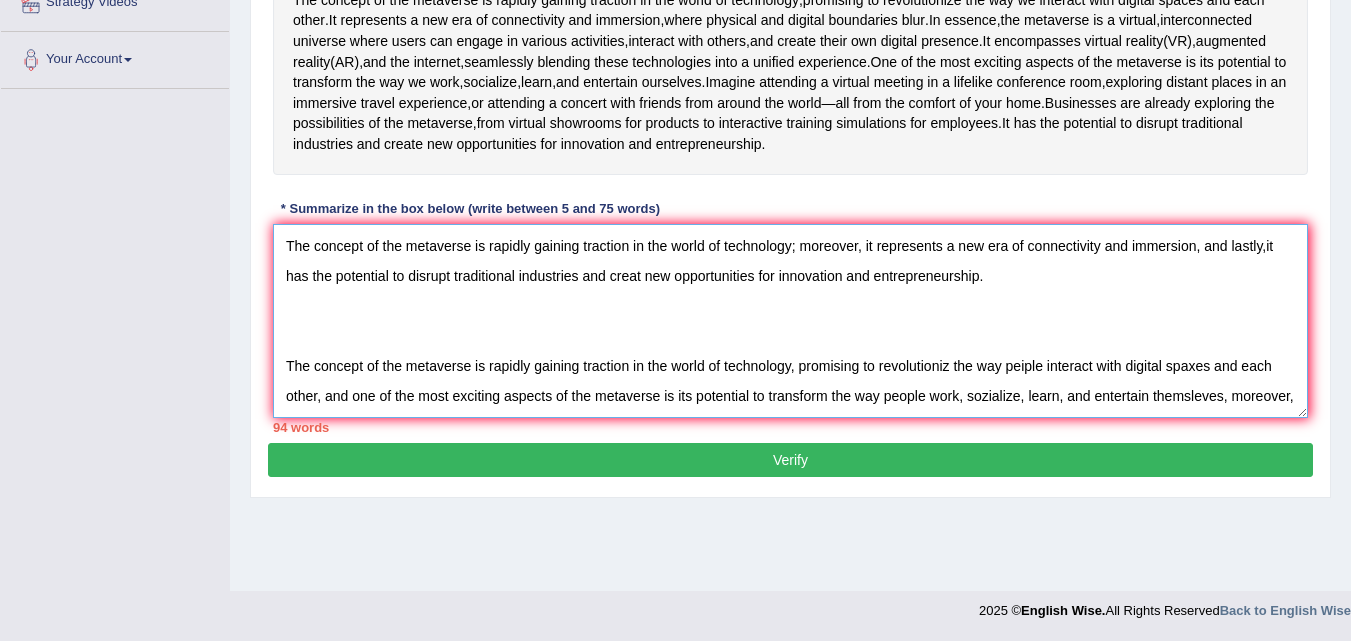 drag, startPoint x: 986, startPoint y: 292, endPoint x: 210, endPoint y: 230, distance: 778.47284 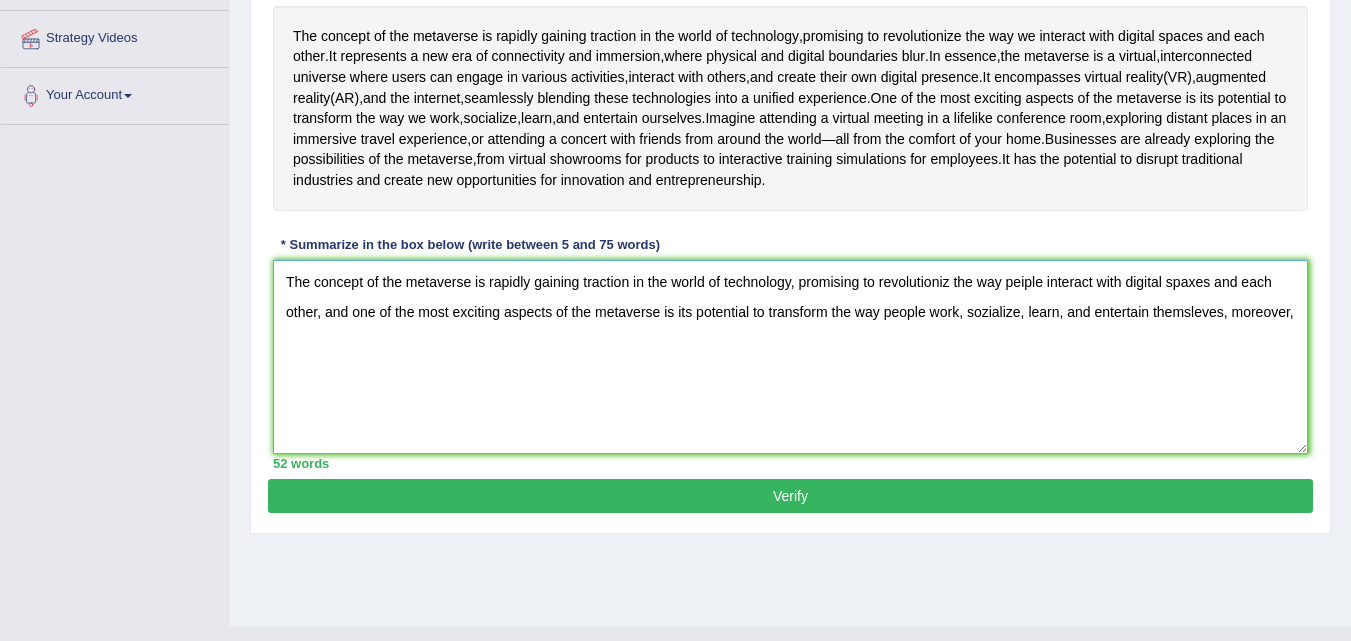 scroll, scrollTop: 409, scrollLeft: 0, axis: vertical 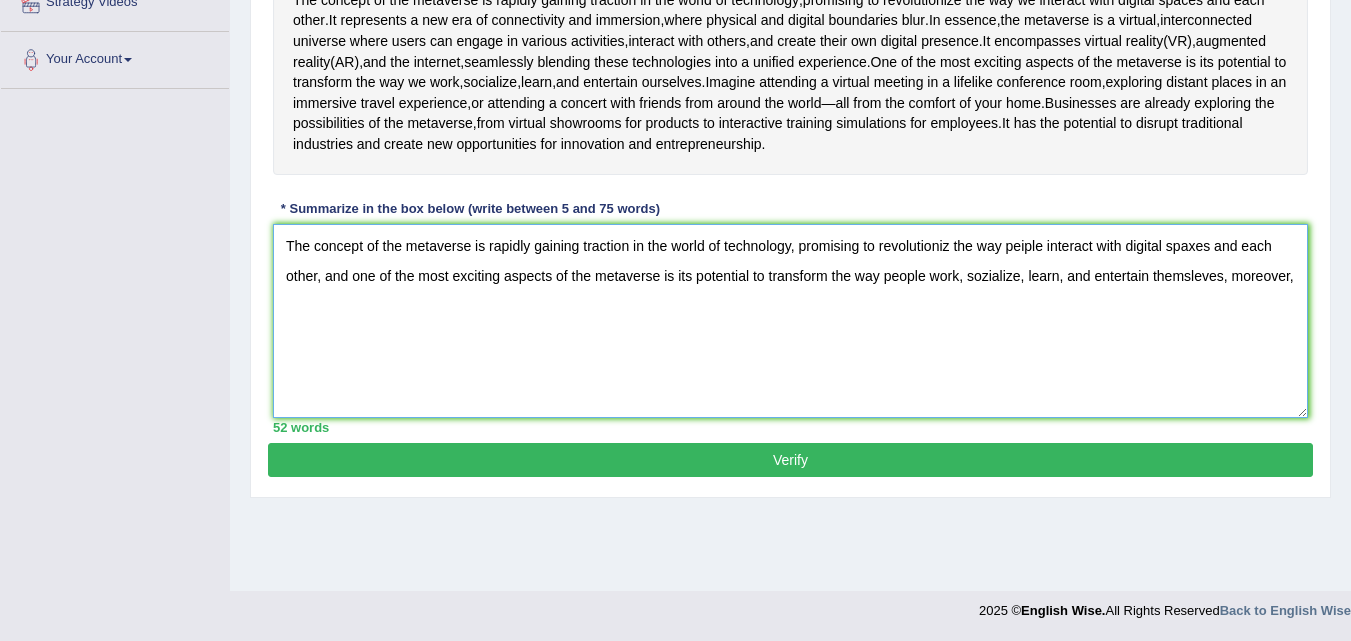click on "The concept of the metaverse is rapidly gaining traction in the world of technology, promising to revolutioniz the way peiple interact with digital spaxes and each other, and one of the most exciting aspects of the metaverse is its potential to transform the way people work, sozialize, learn, and entertain themsleves, moreover," at bounding box center [790, 321] 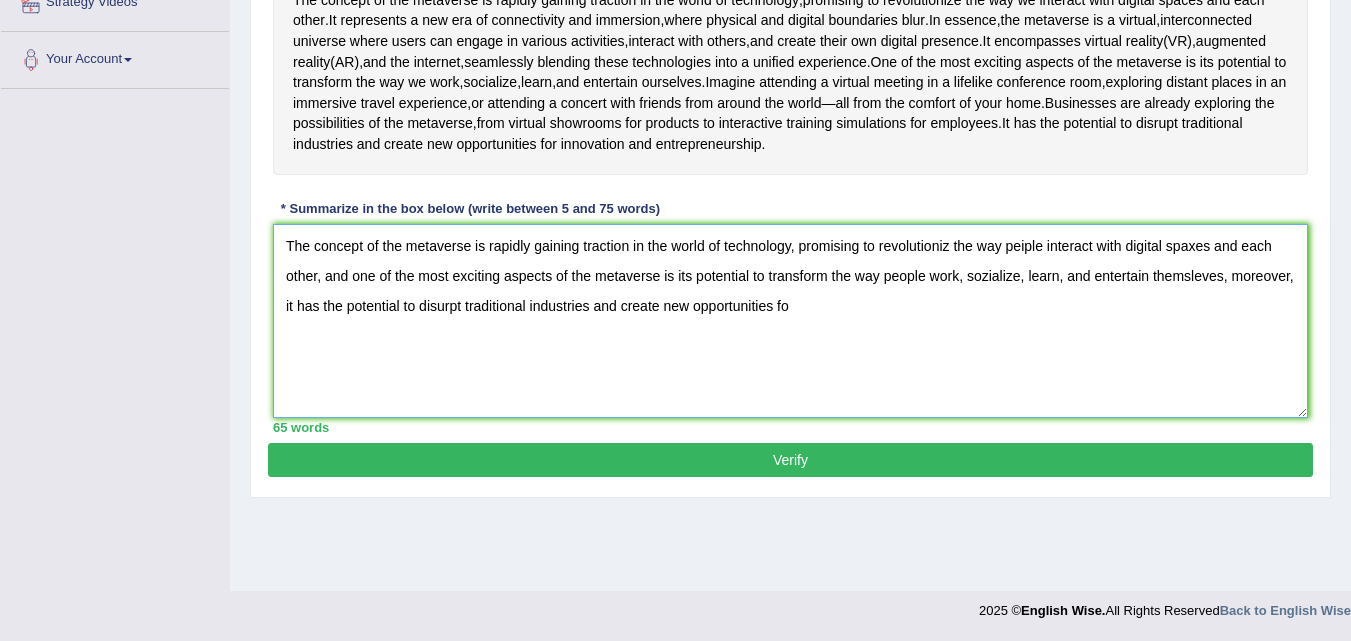 type on "The concept of the metaverse is rapidly gaining traction in the world of technology, promising to revolutioniz the way peiple interact with digital spaxes and each other, and one of the most exciting aspects of the metaverse is its potential to transform the way people work, sozialize, learn, and entertain themsleves, moreover, it has the potential to disurpt traditional industries and create new opportunities fo" 